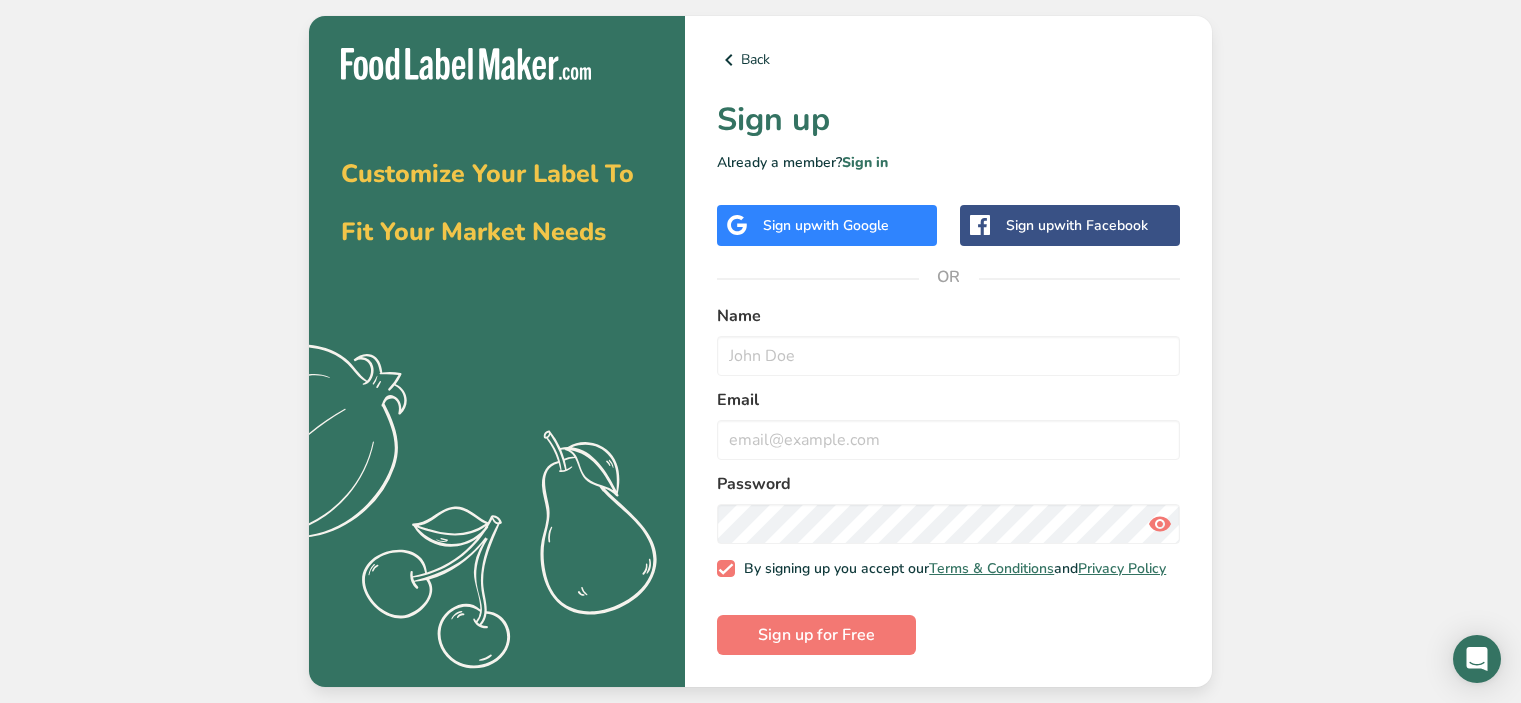 scroll, scrollTop: 0, scrollLeft: 0, axis: both 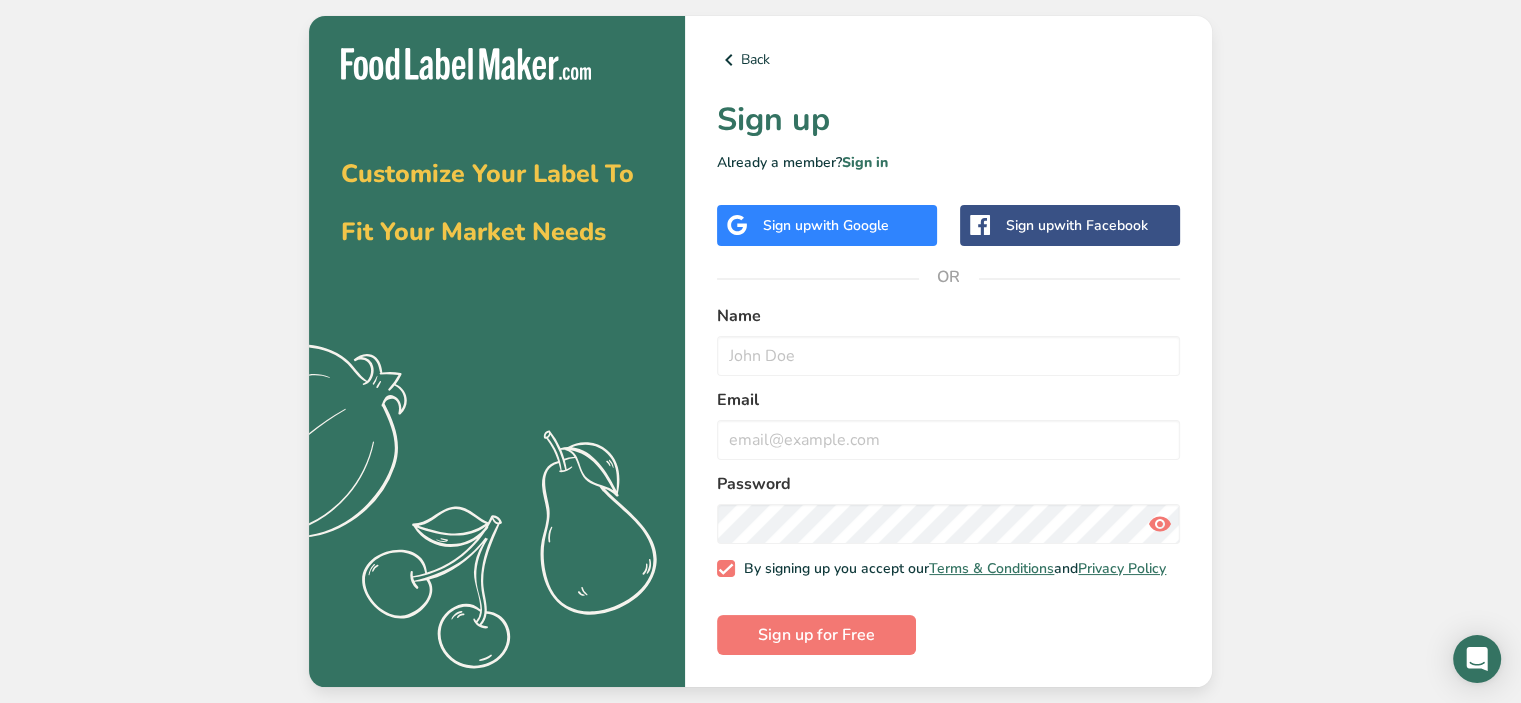 click on "with Google" at bounding box center (850, 225) 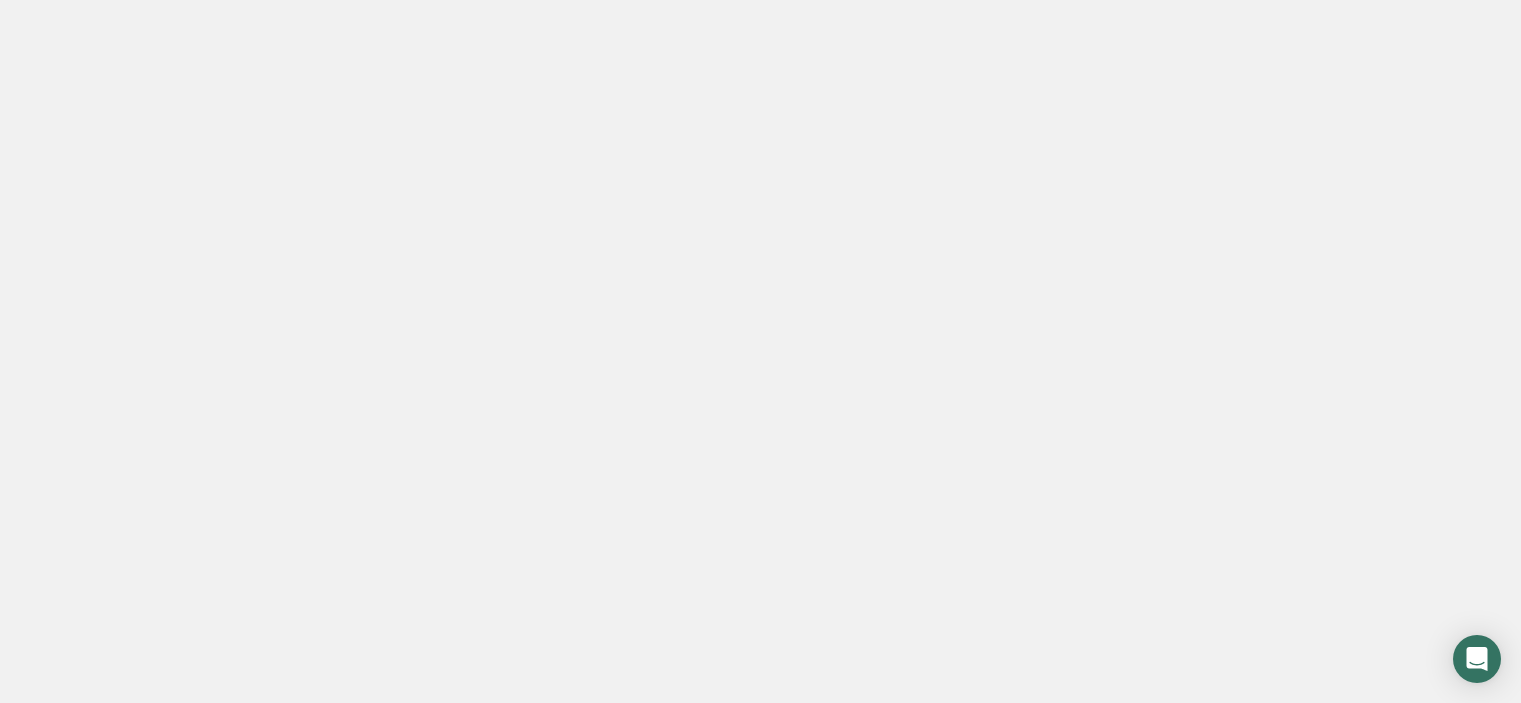scroll, scrollTop: 0, scrollLeft: 0, axis: both 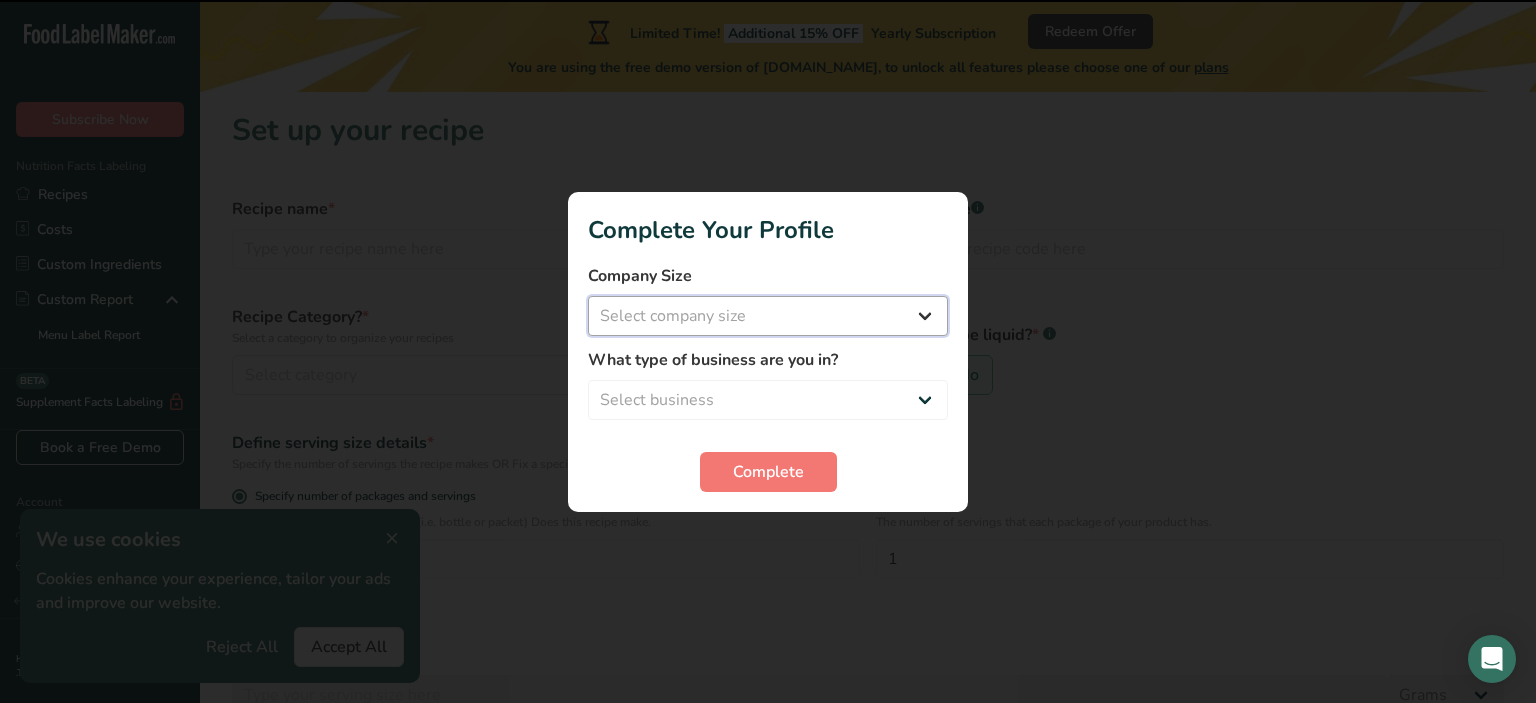 click on "Select company size
Fewer than 10 Employees
10 to 50 Employees
51 to 500 Employees
Over 500 Employees" at bounding box center (768, 316) 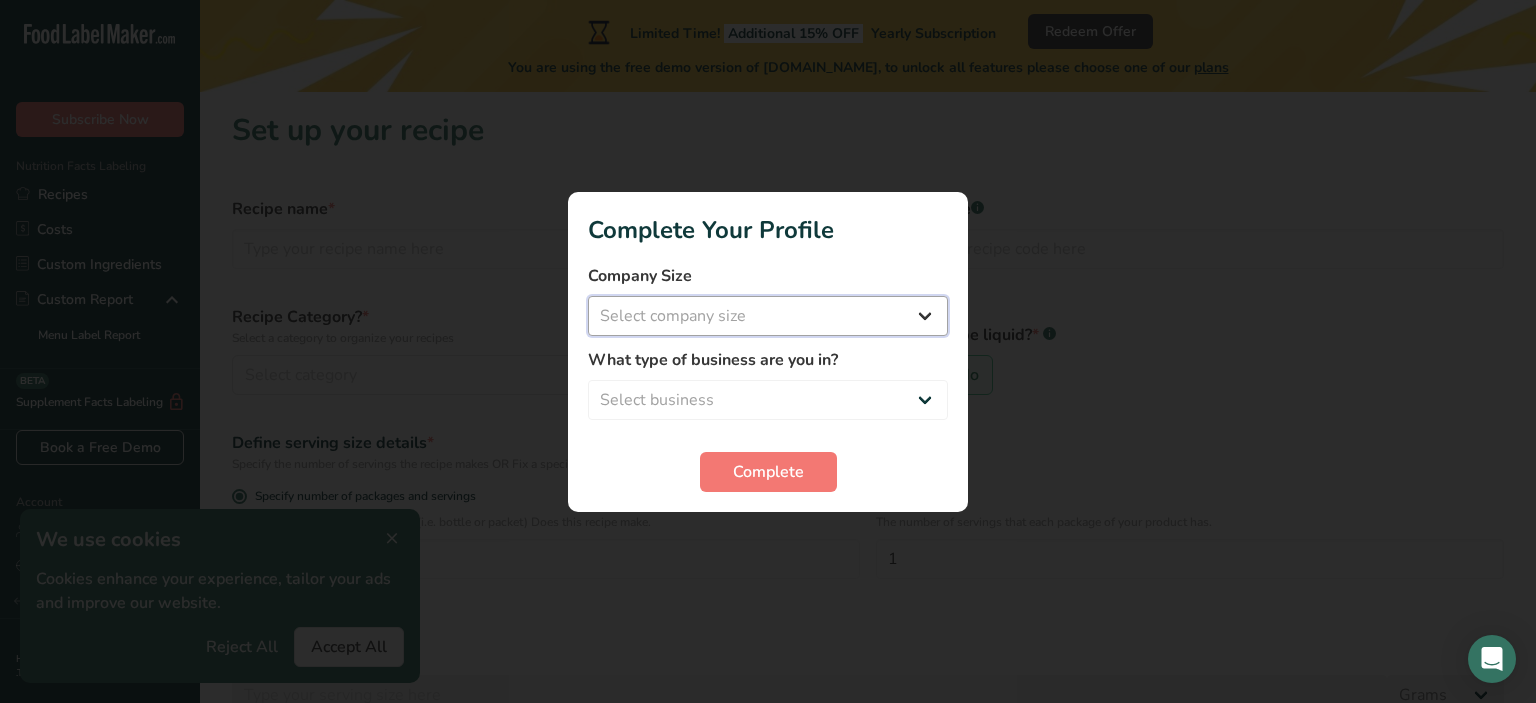 select on "1" 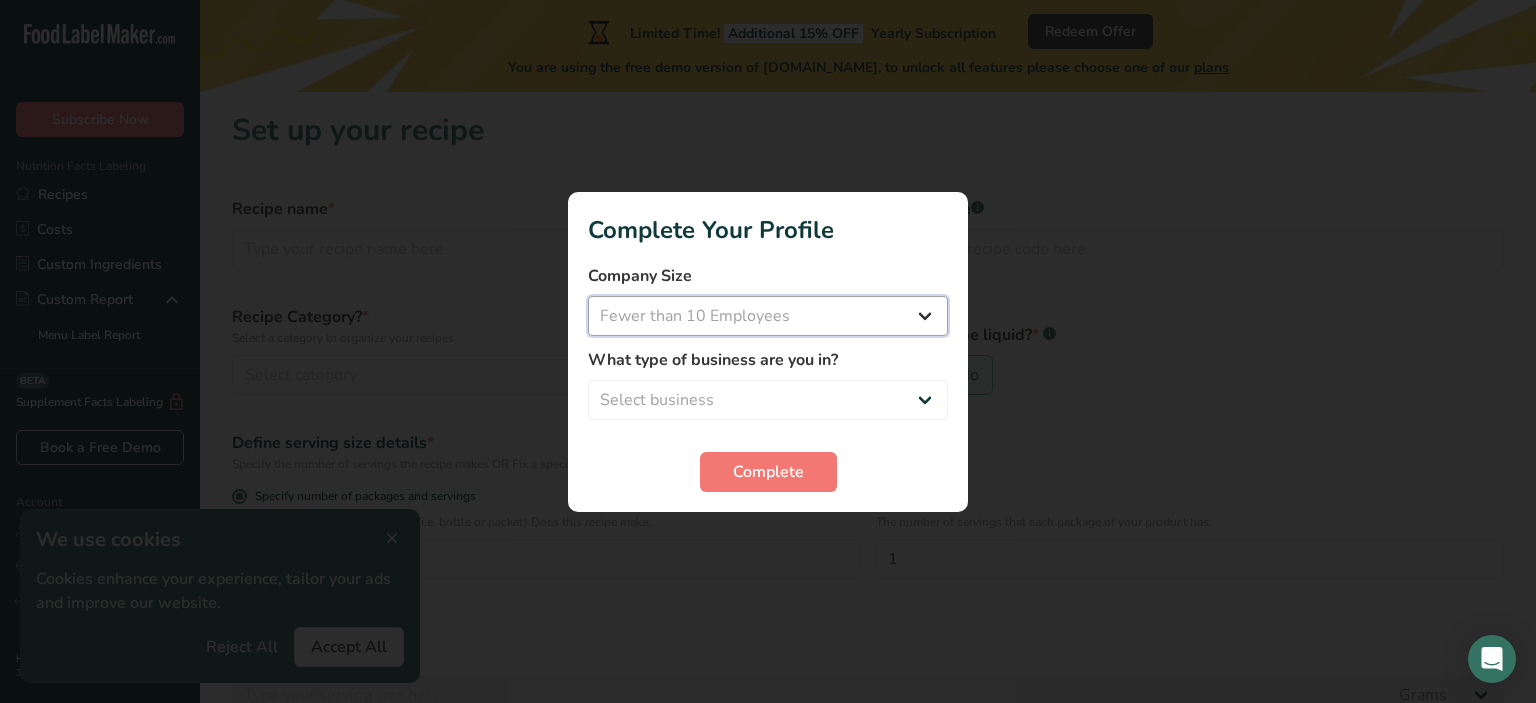 click on "Select company size
Fewer than 10 Employees
10 to 50 Employees
51 to 500 Employees
Over 500 Employees" at bounding box center [768, 316] 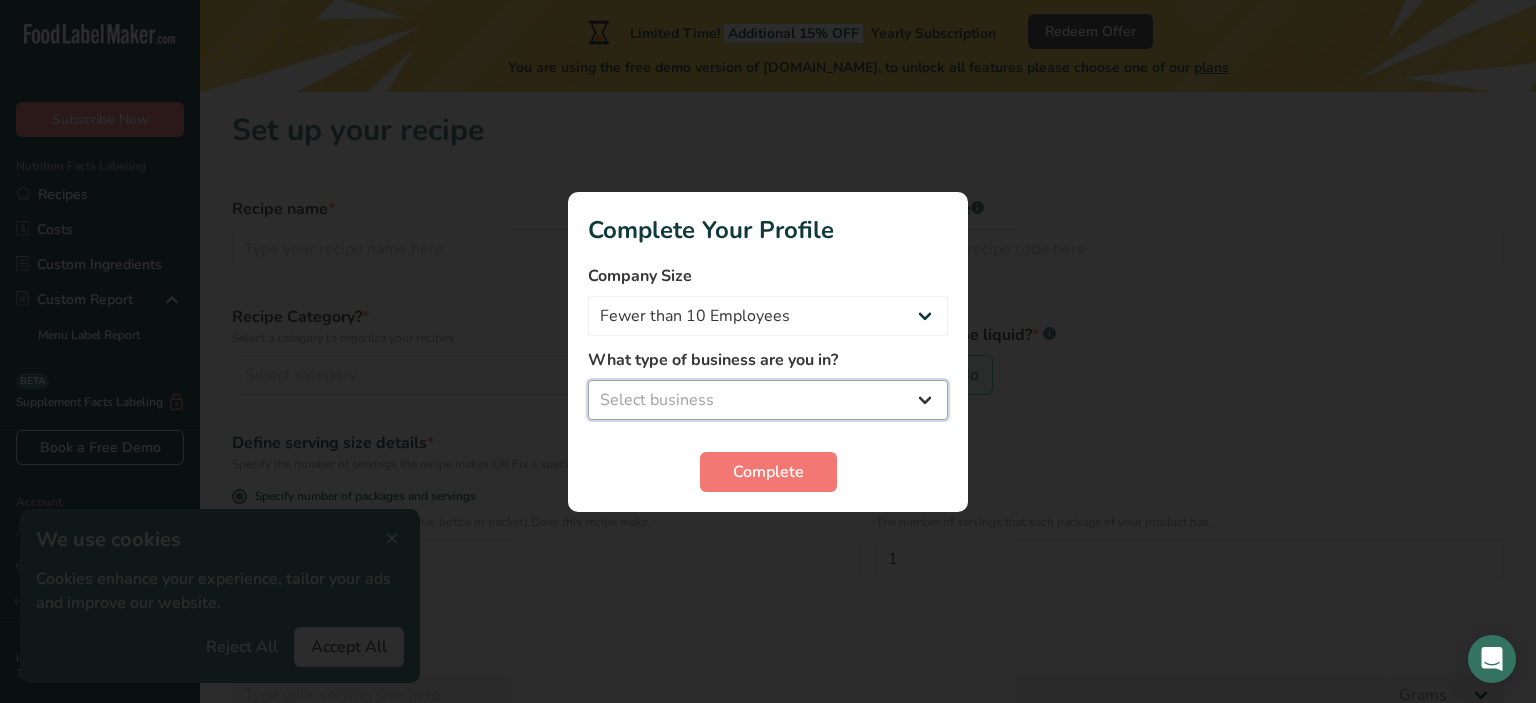 click on "Select business
Packaged Food Manufacturer
Restaurant & Cafe
Bakery
Meal Plans & Catering Company
Nutritionist
Food Blogger
Personal Trainer
Other" at bounding box center (768, 400) 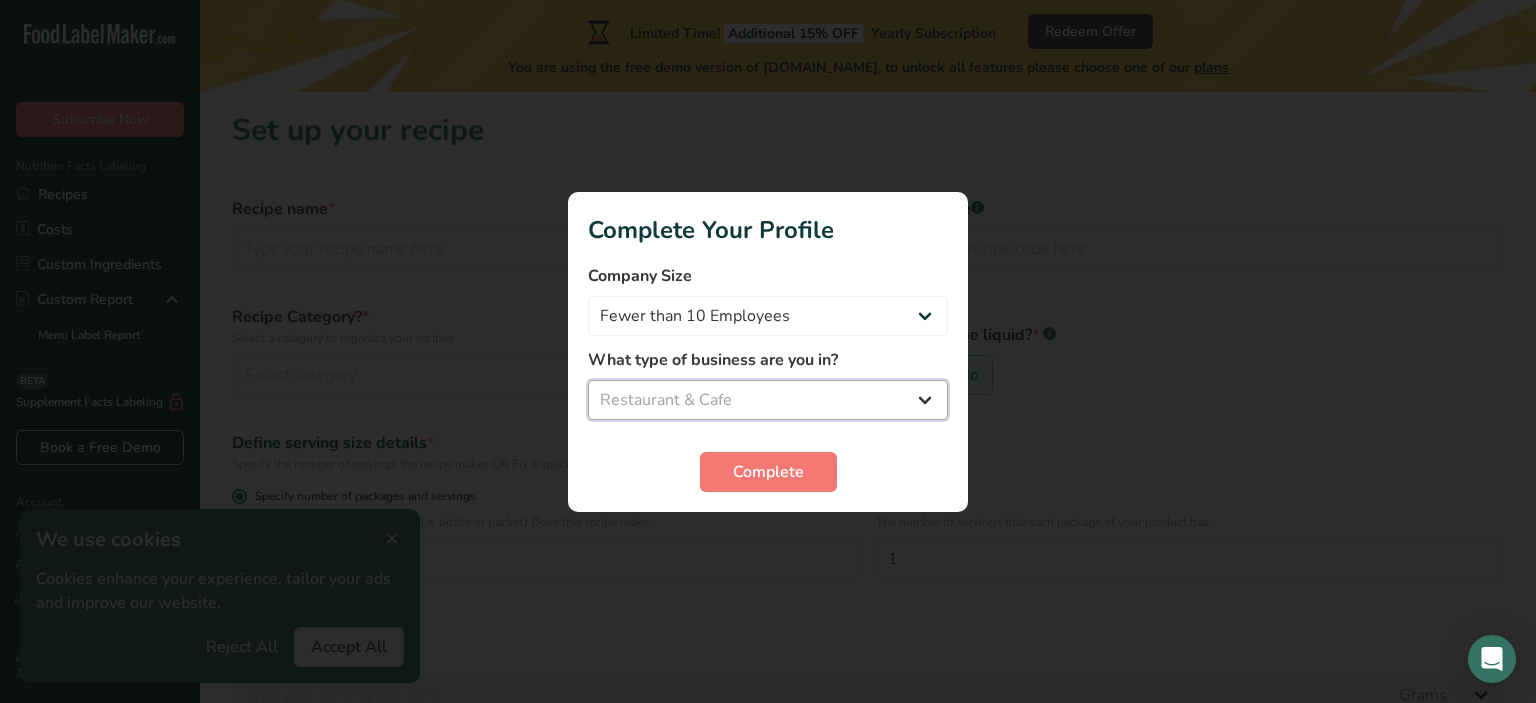 click on "Select business
Packaged Food Manufacturer
Restaurant & Cafe
Bakery
Meal Plans & Catering Company
Nutritionist
Food Blogger
Personal Trainer
Other" at bounding box center (768, 400) 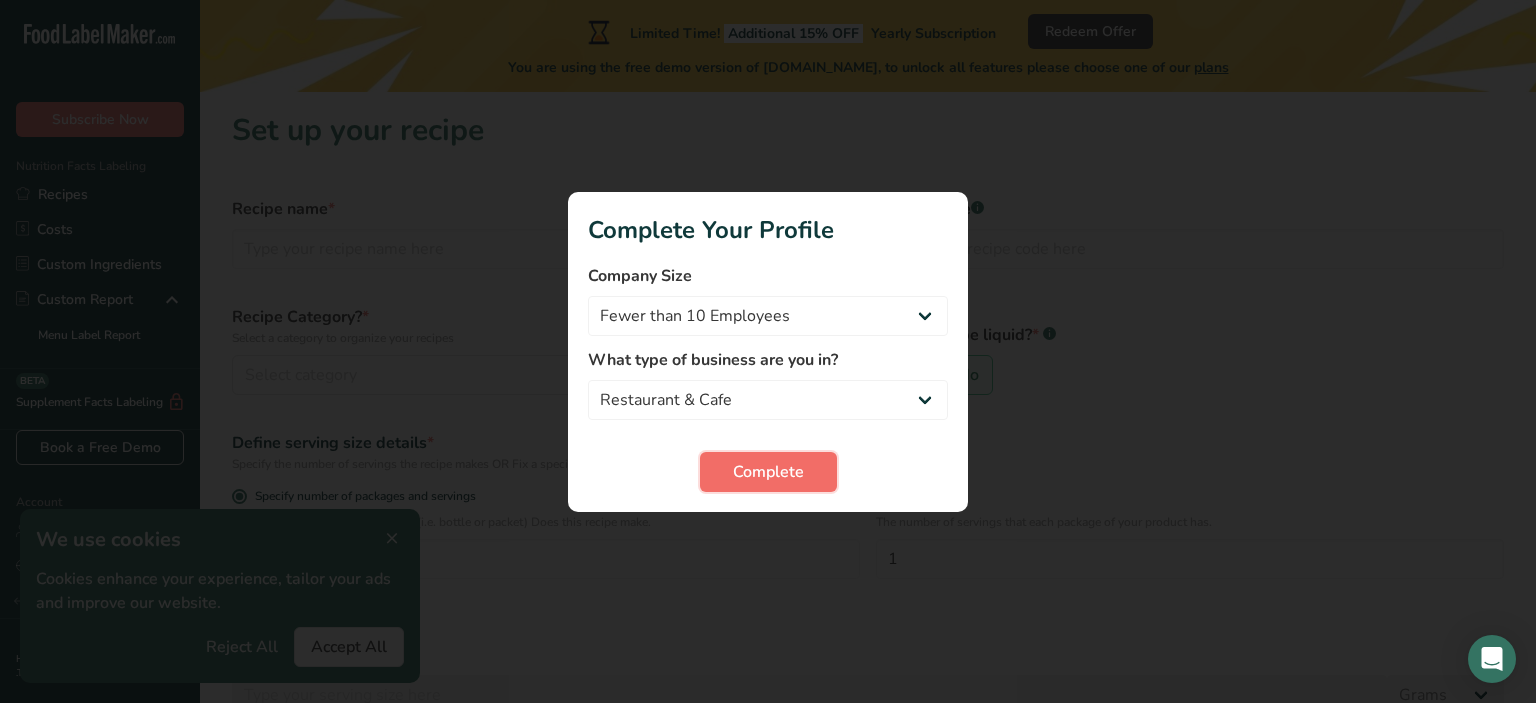 click on "Complete" at bounding box center [768, 472] 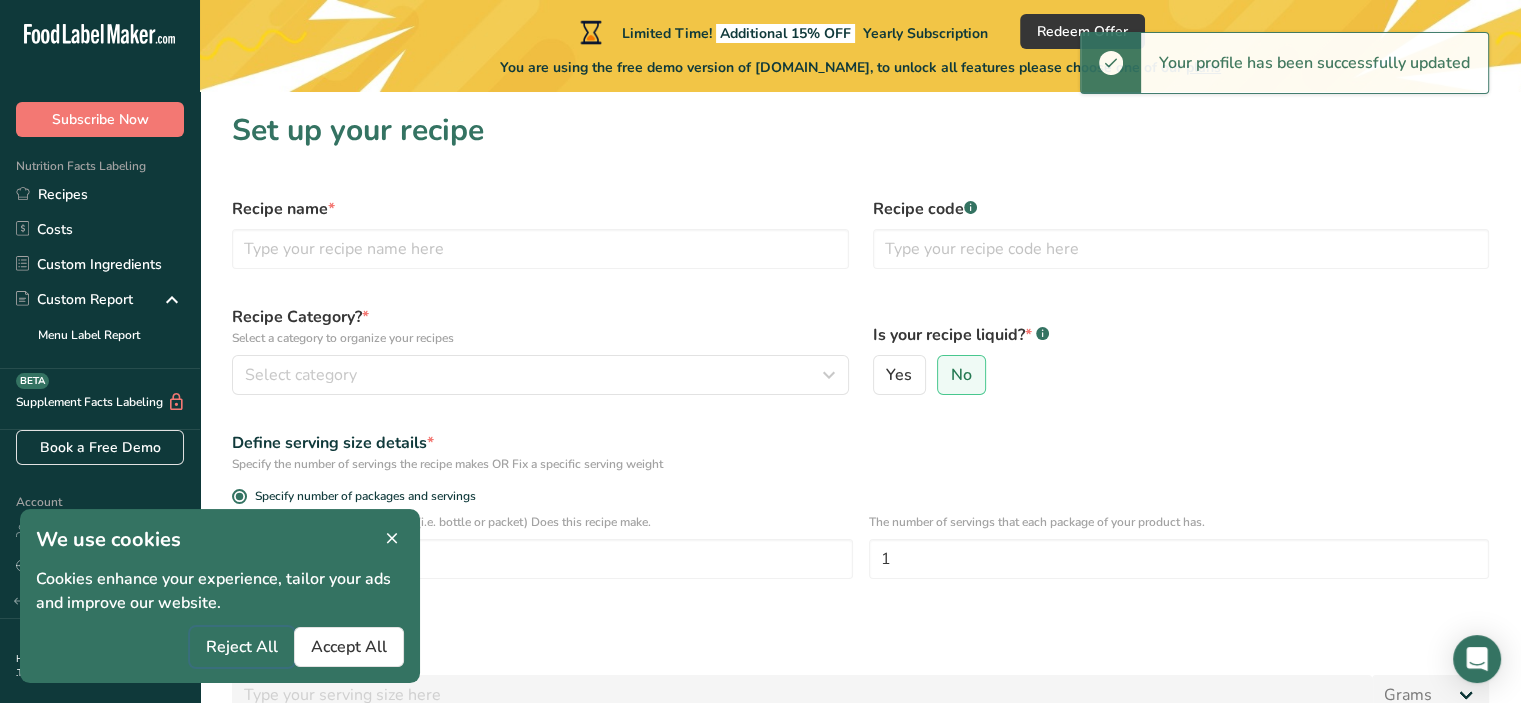click on "Reject All" at bounding box center [242, 647] 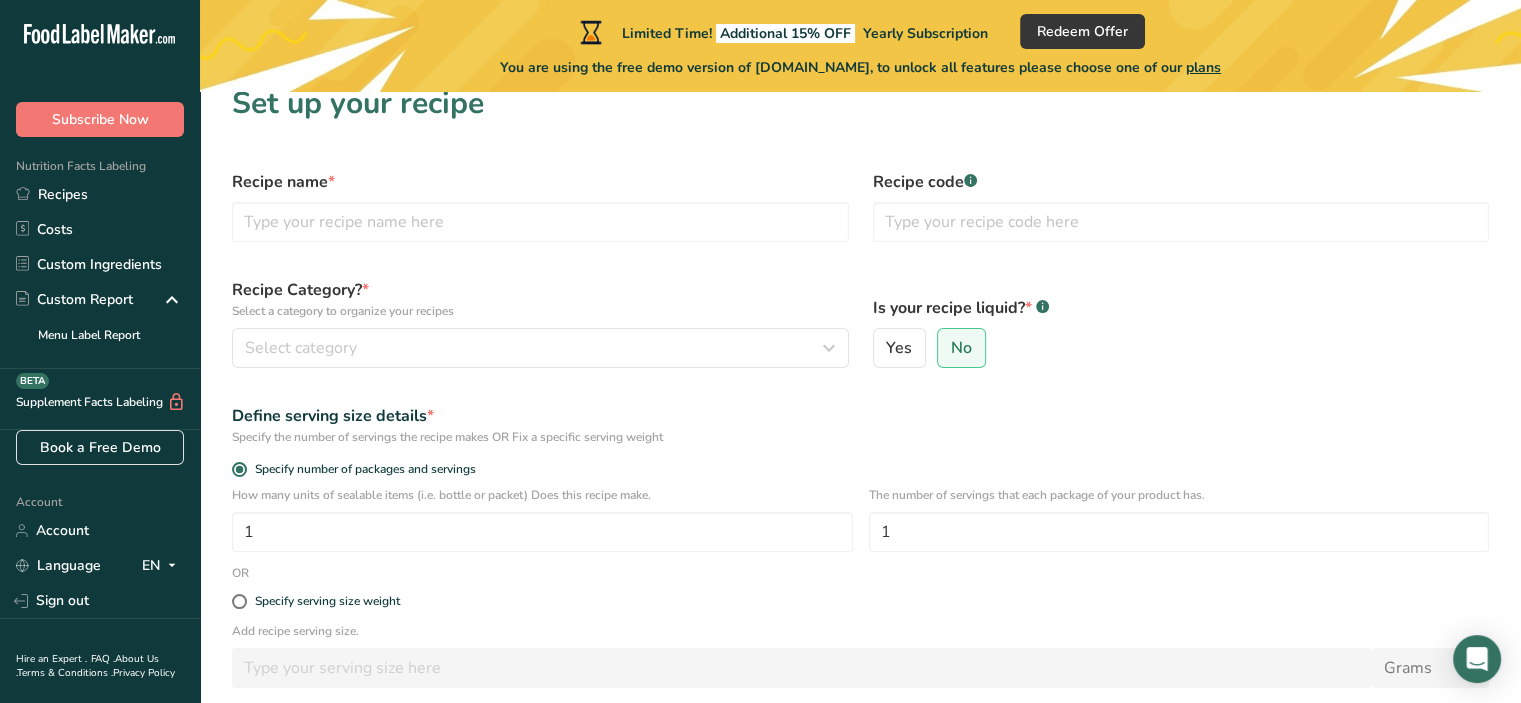 scroll, scrollTop: 0, scrollLeft: 0, axis: both 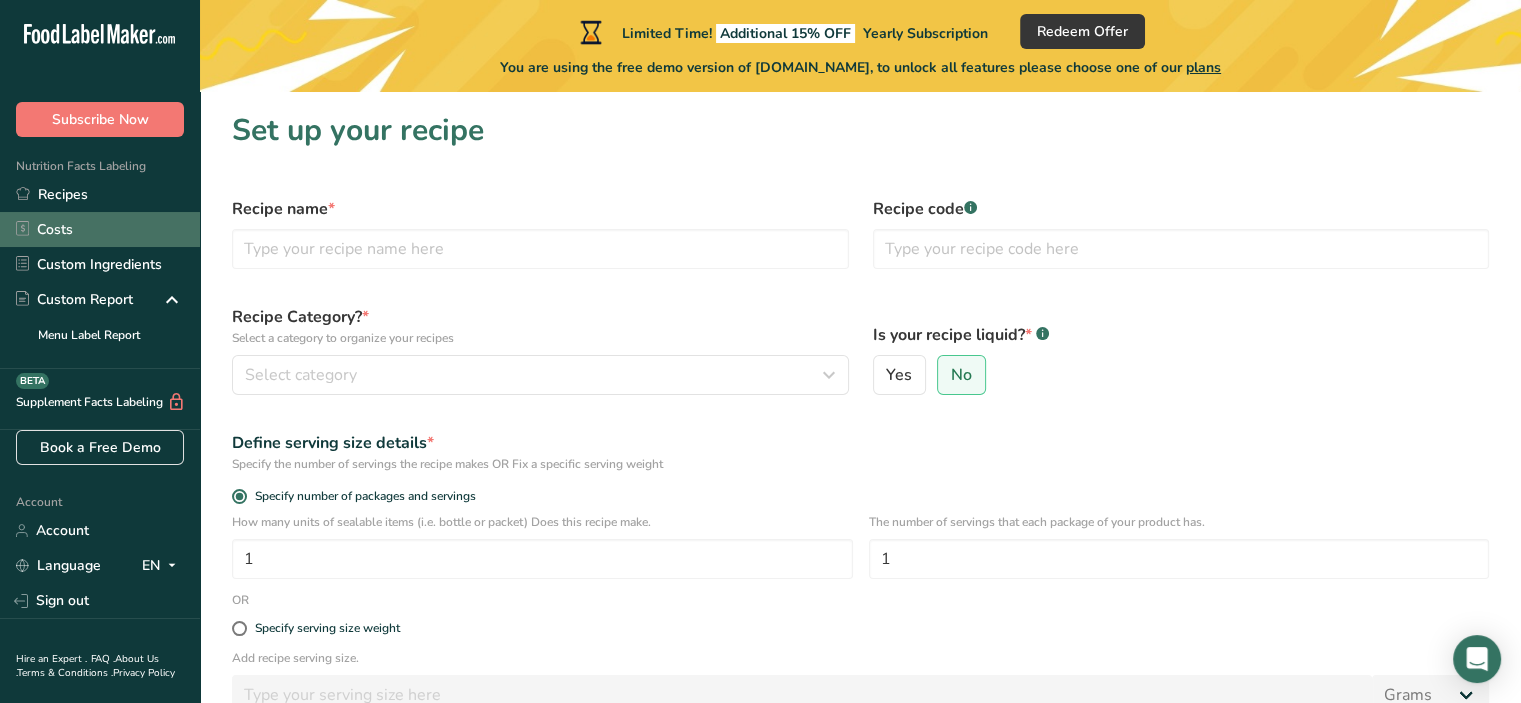 click on "Costs" at bounding box center (100, 229) 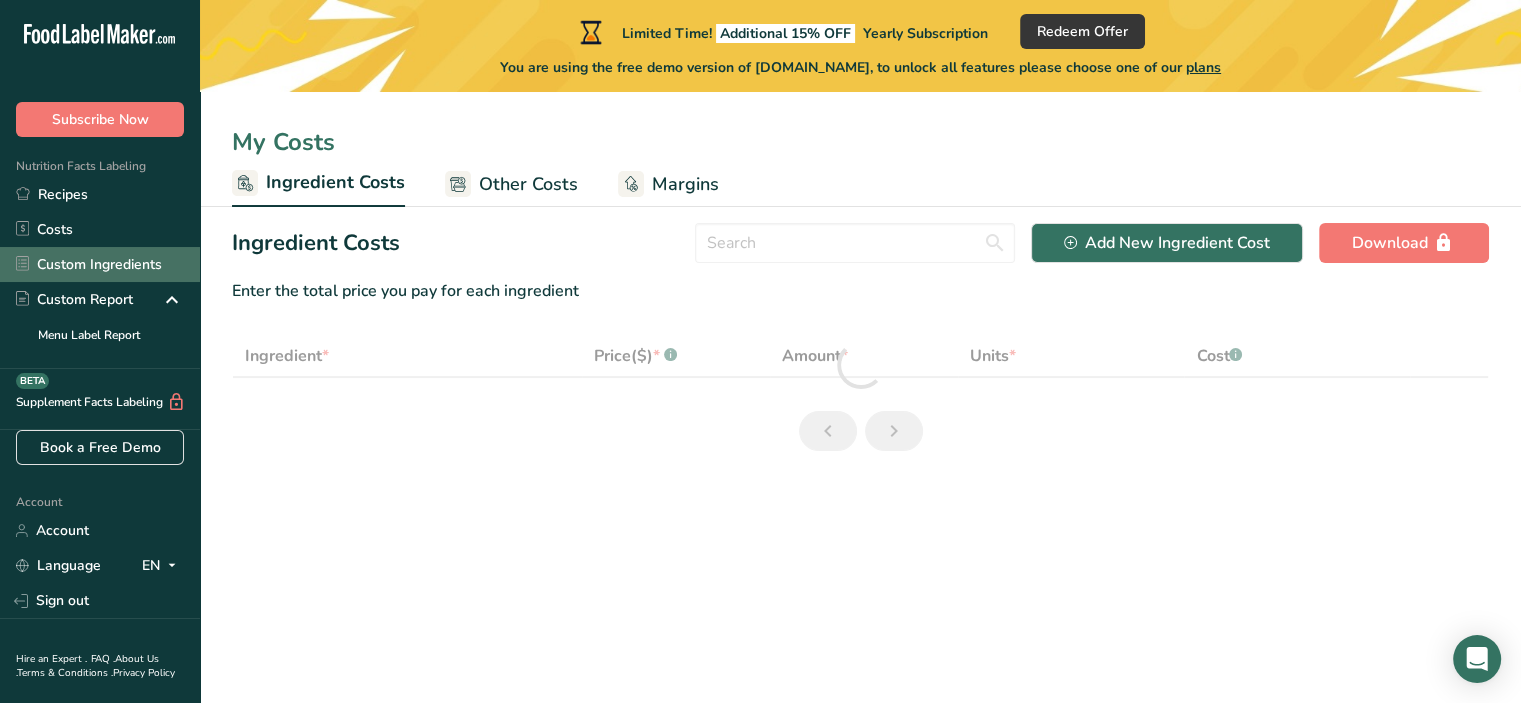 click on "Custom Ingredients" at bounding box center [100, 264] 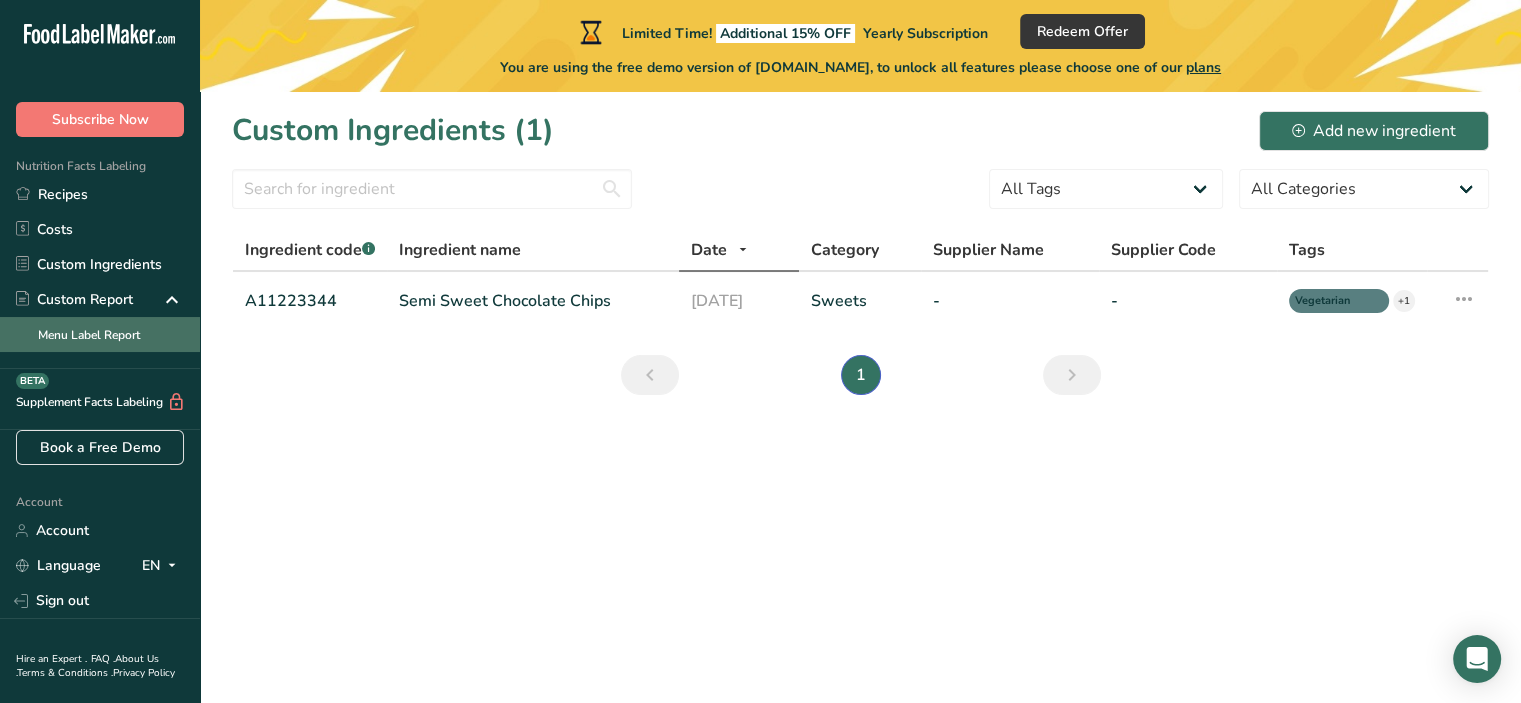 click on "Menu Label Report" at bounding box center (100, 334) 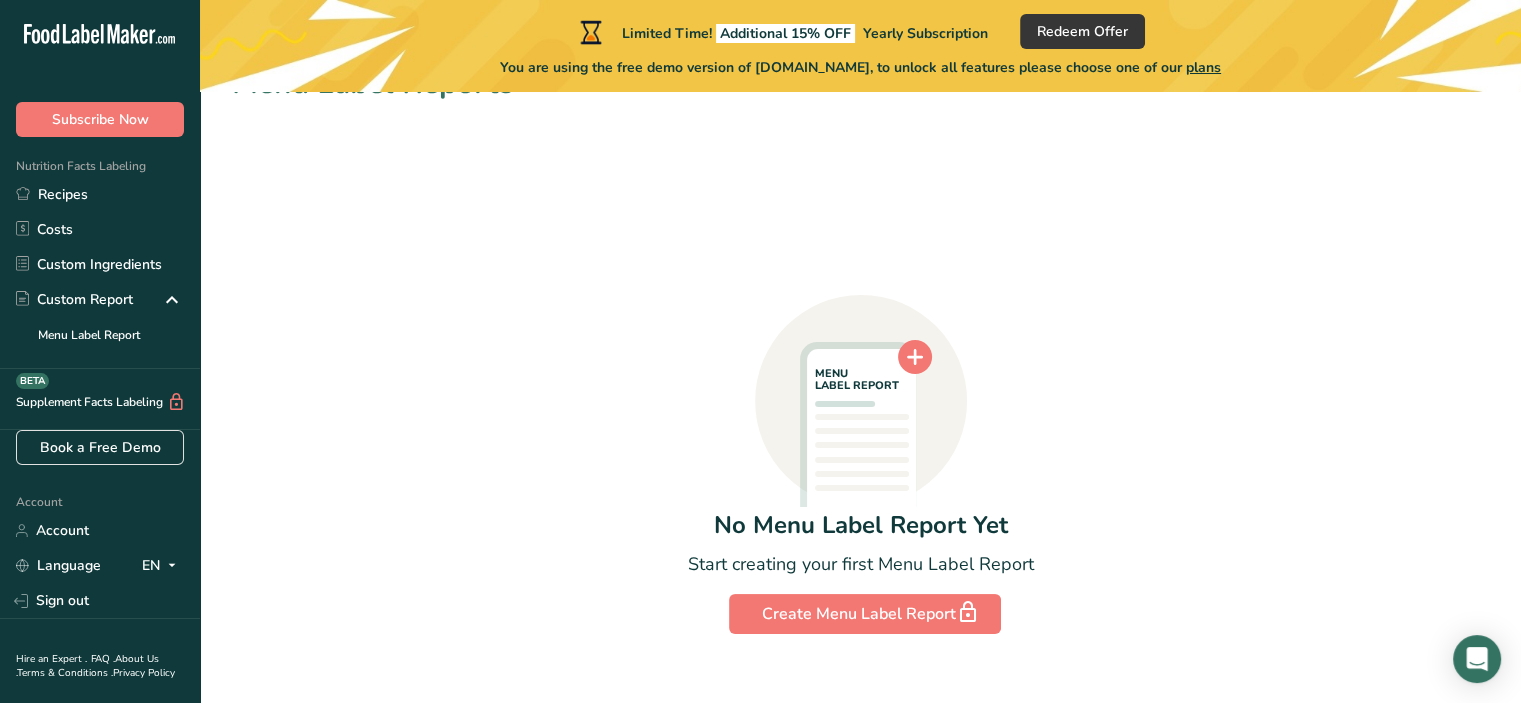 scroll, scrollTop: 73, scrollLeft: 0, axis: vertical 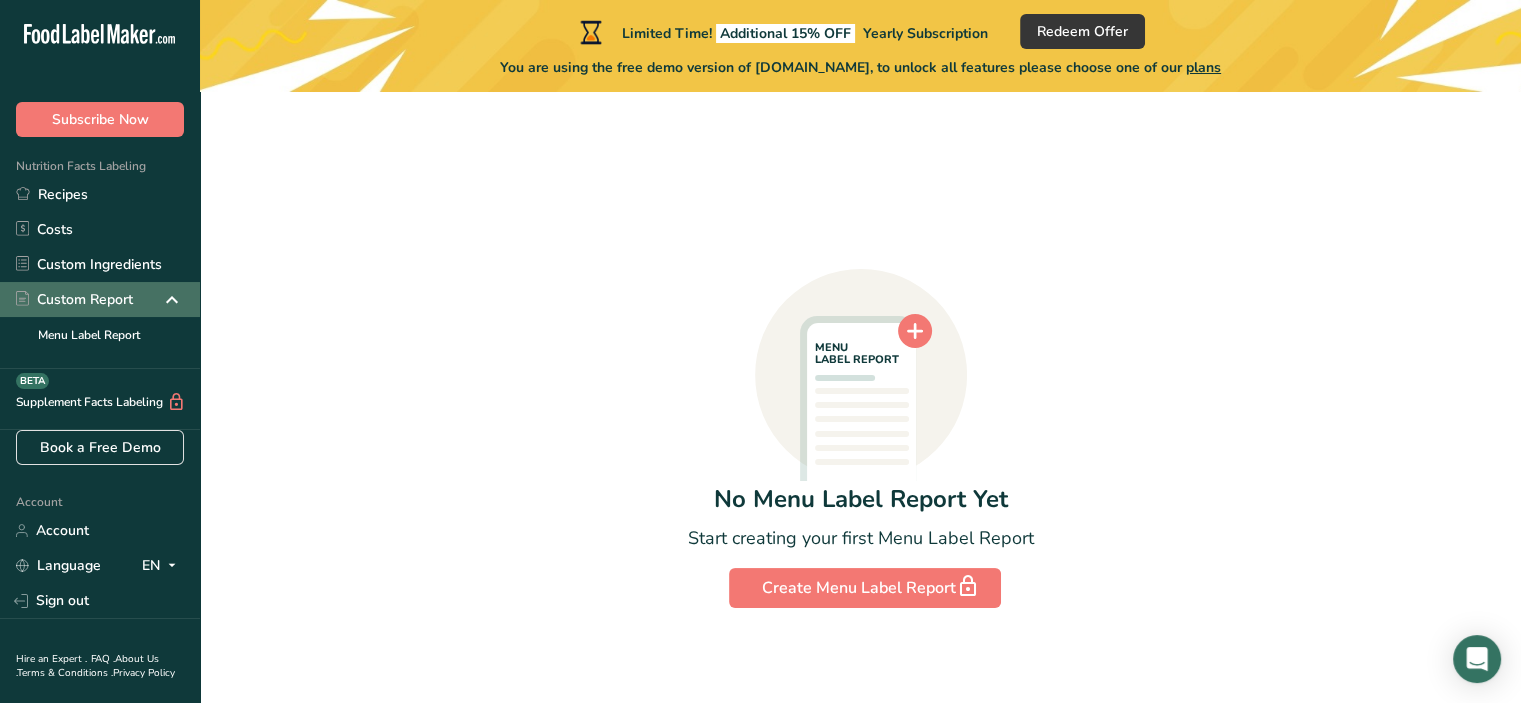 click on "Custom Report" at bounding box center (74, 299) 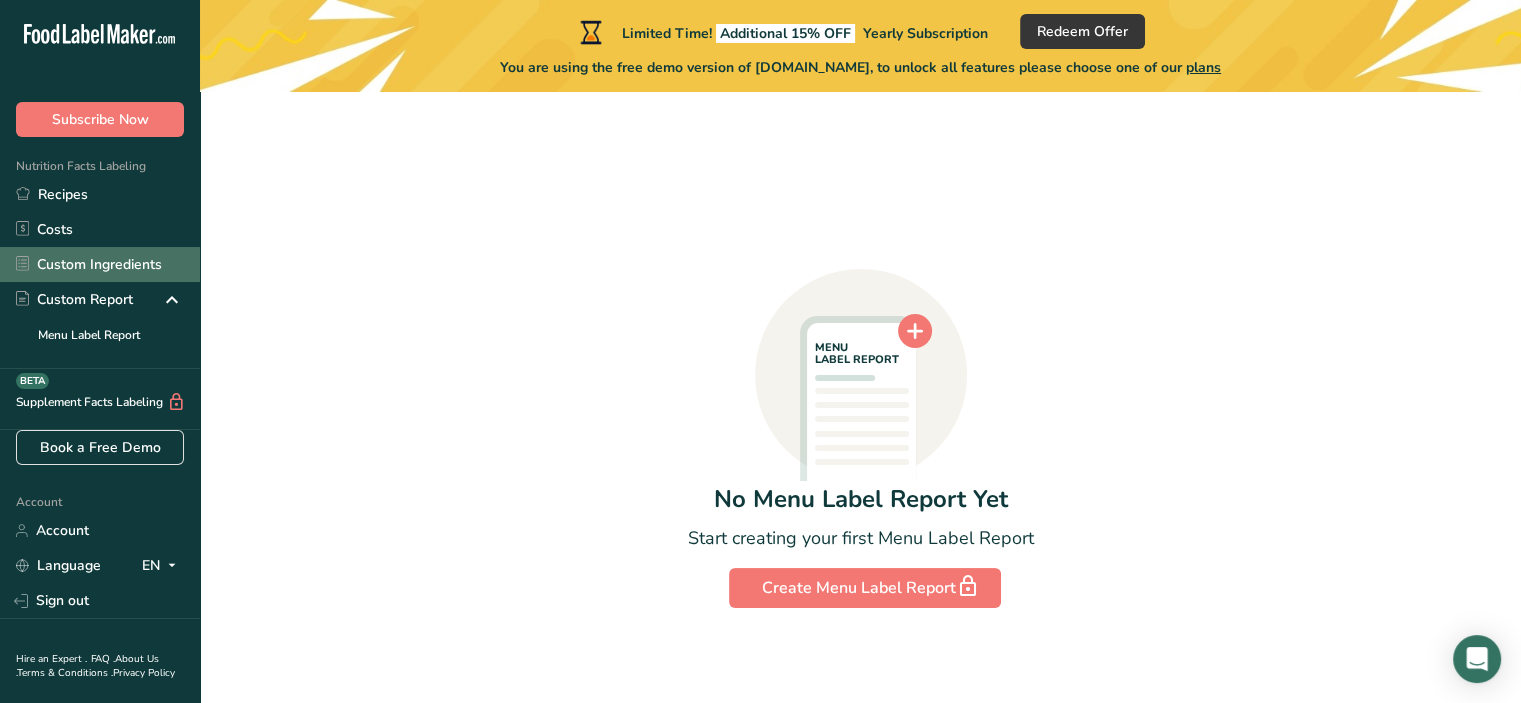 click on "Custom Ingredients" at bounding box center (100, 264) 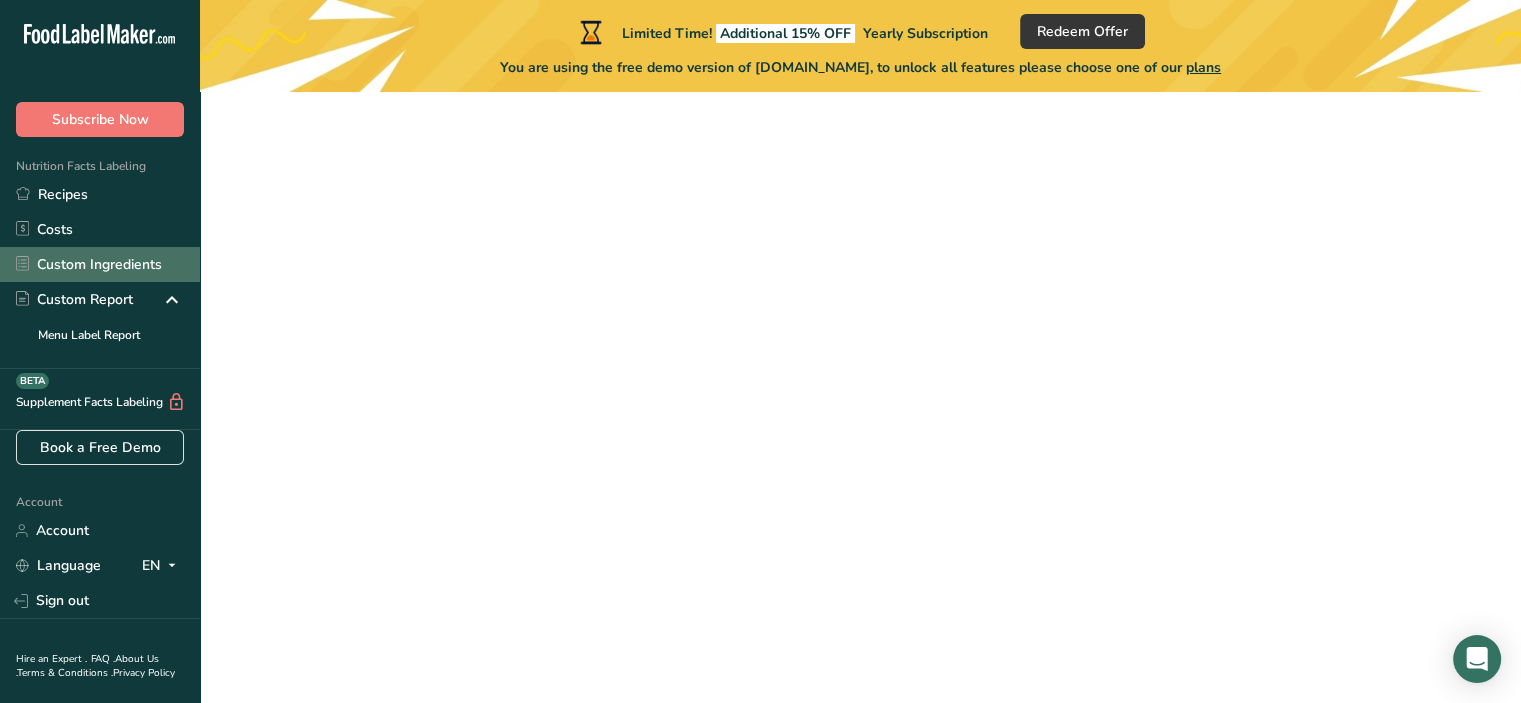 scroll, scrollTop: 0, scrollLeft: 0, axis: both 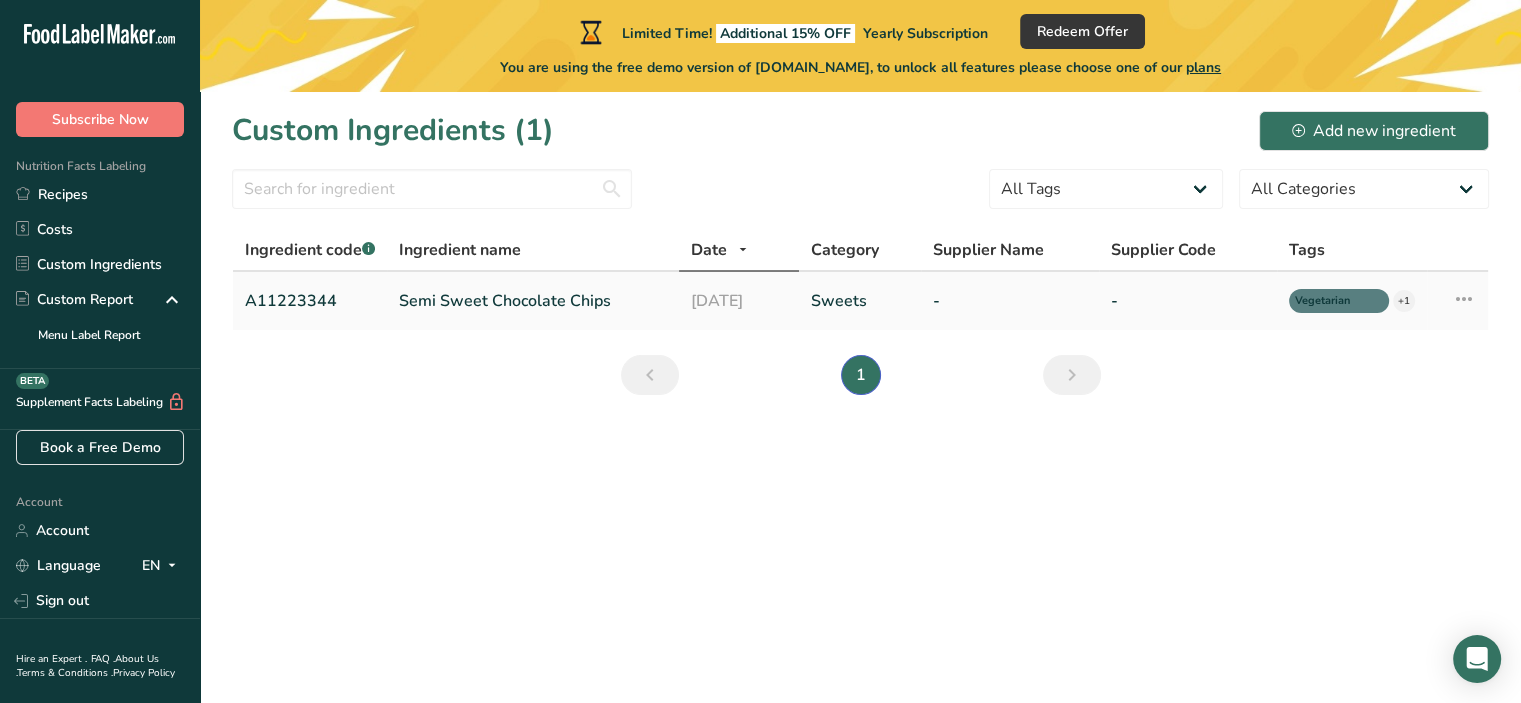 click on "Semi Sweet Chocolate Chips" at bounding box center [533, 301] 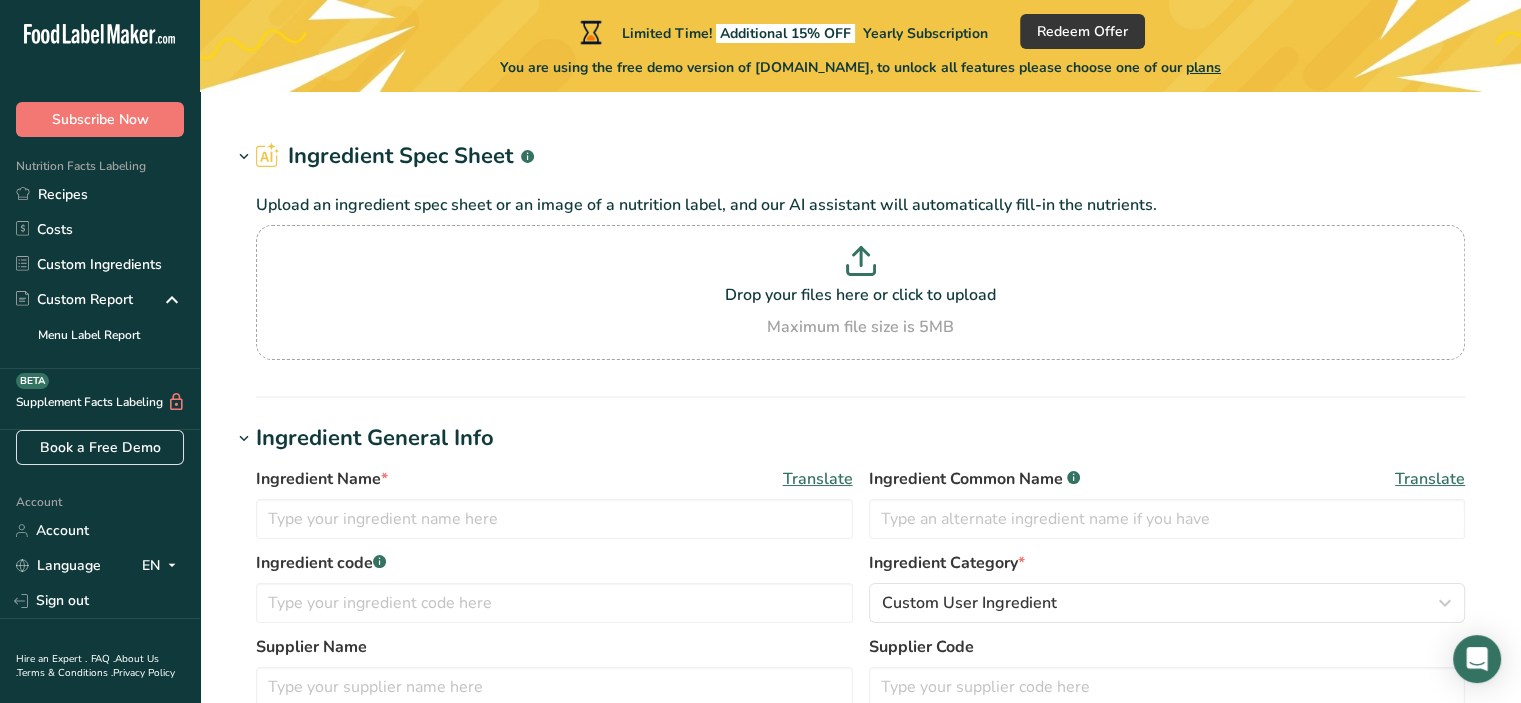 type on "Semi Sweet Chocolate Chips" 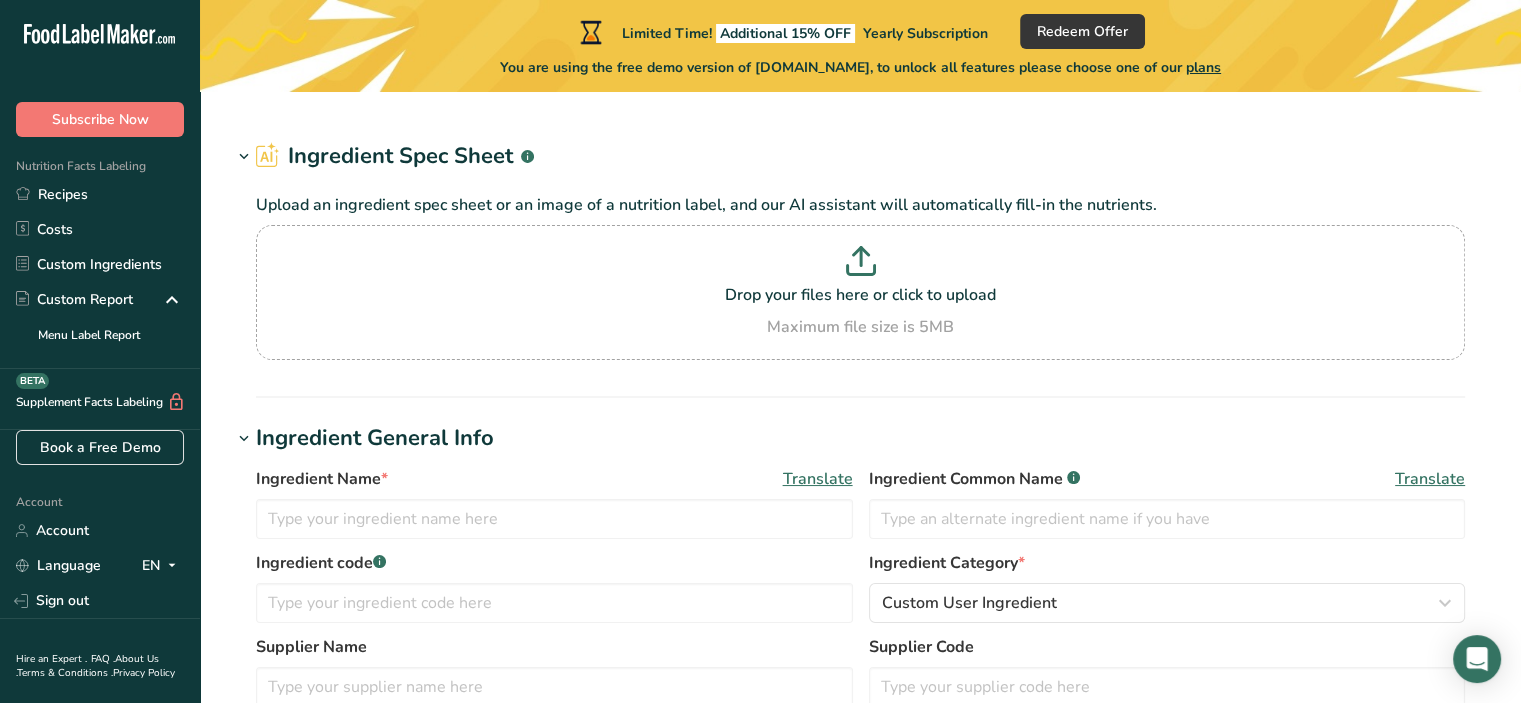 type on "Choco Chips" 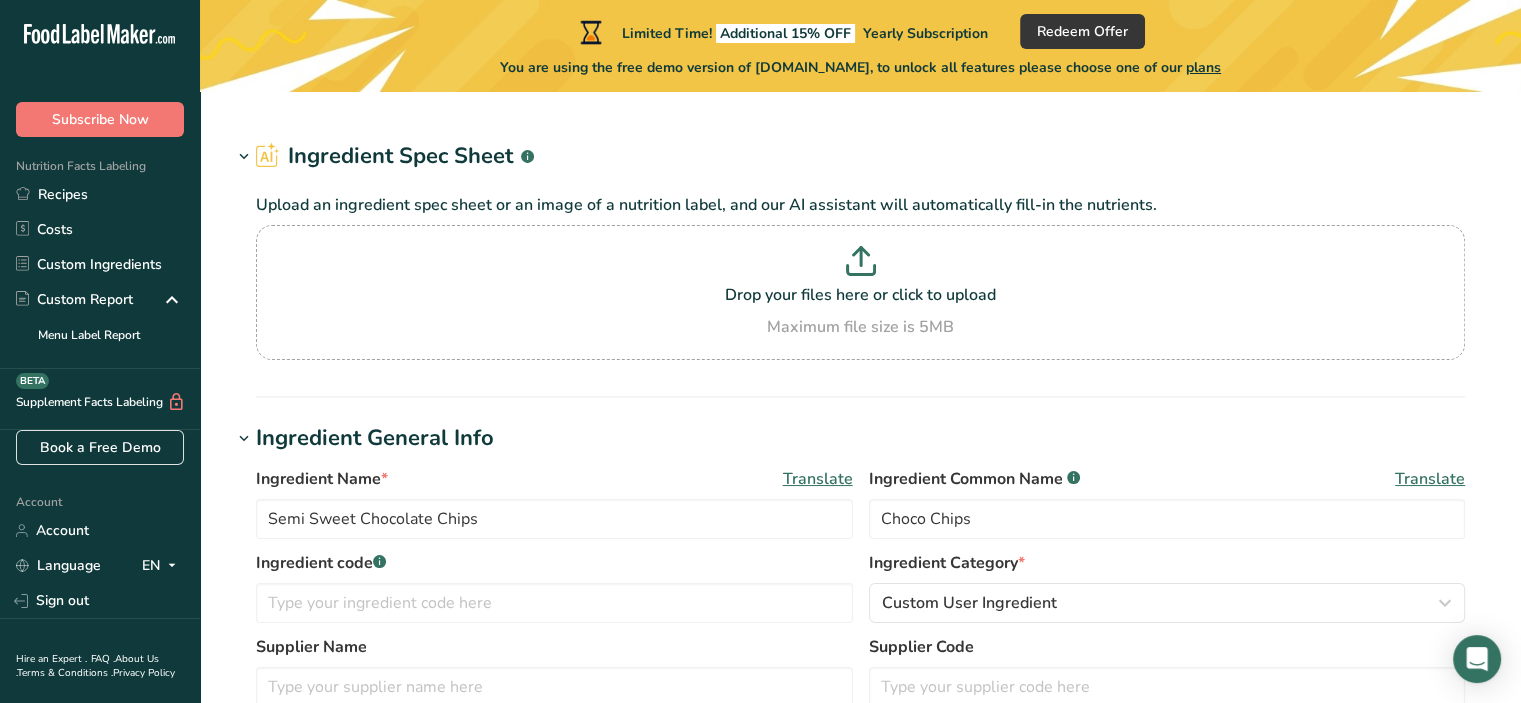 type on "A11223344" 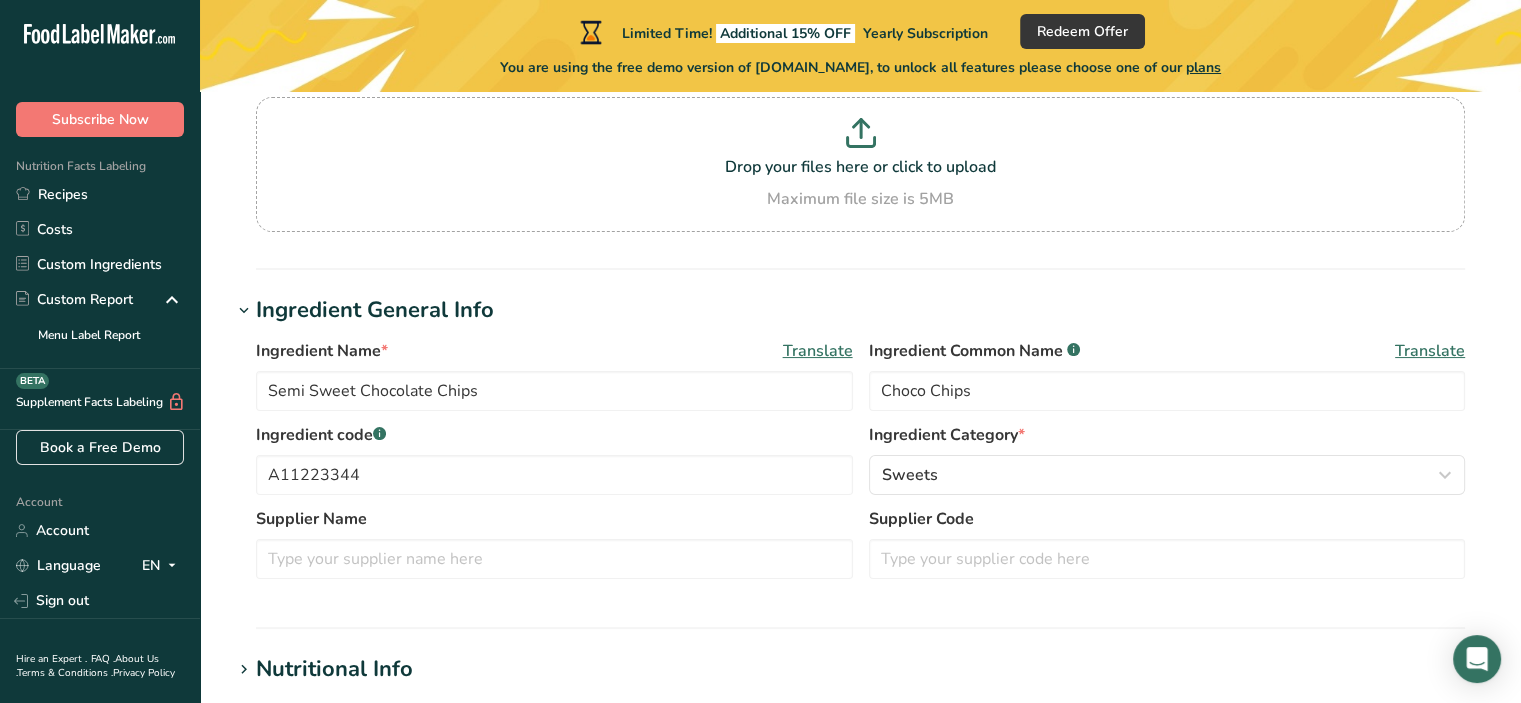 scroll, scrollTop: 700, scrollLeft: 0, axis: vertical 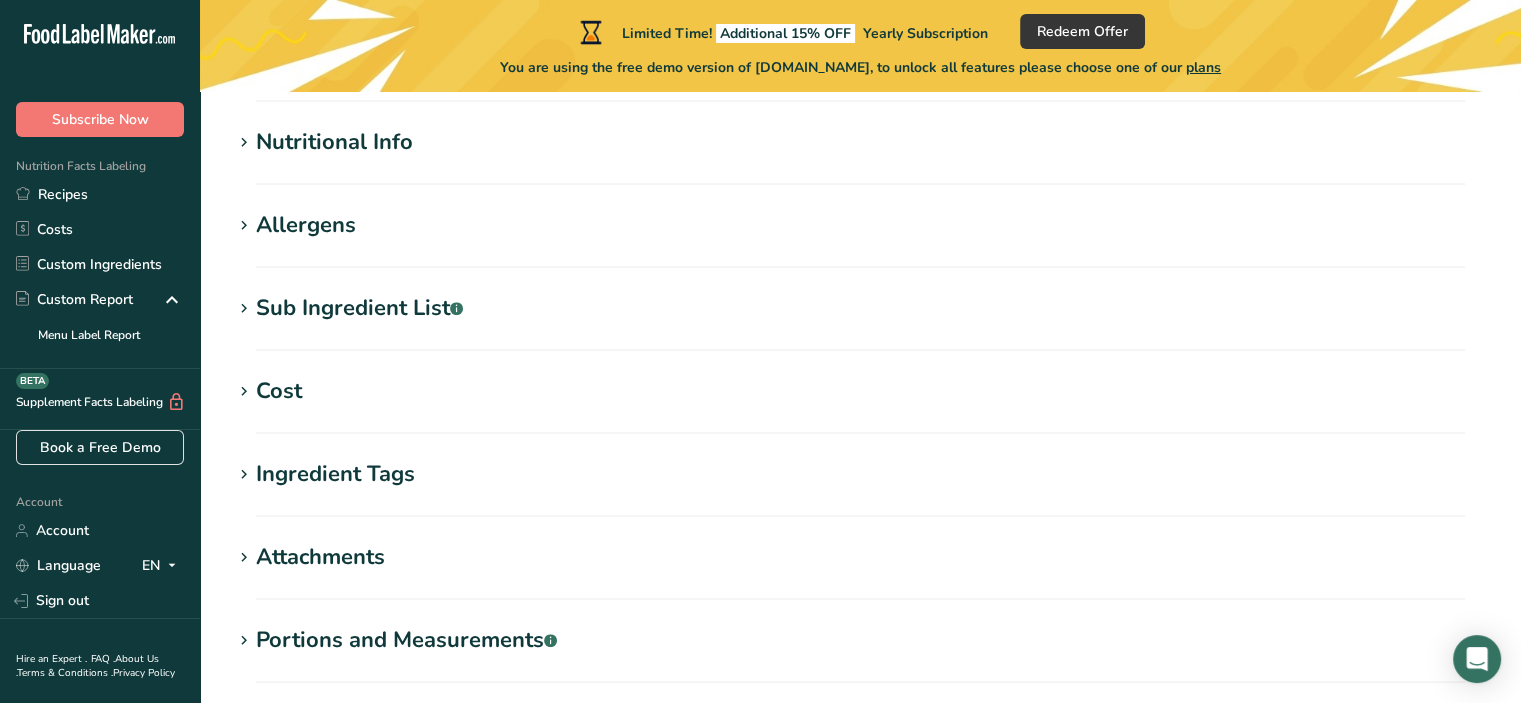 click on "Nutritional Info" at bounding box center (334, 142) 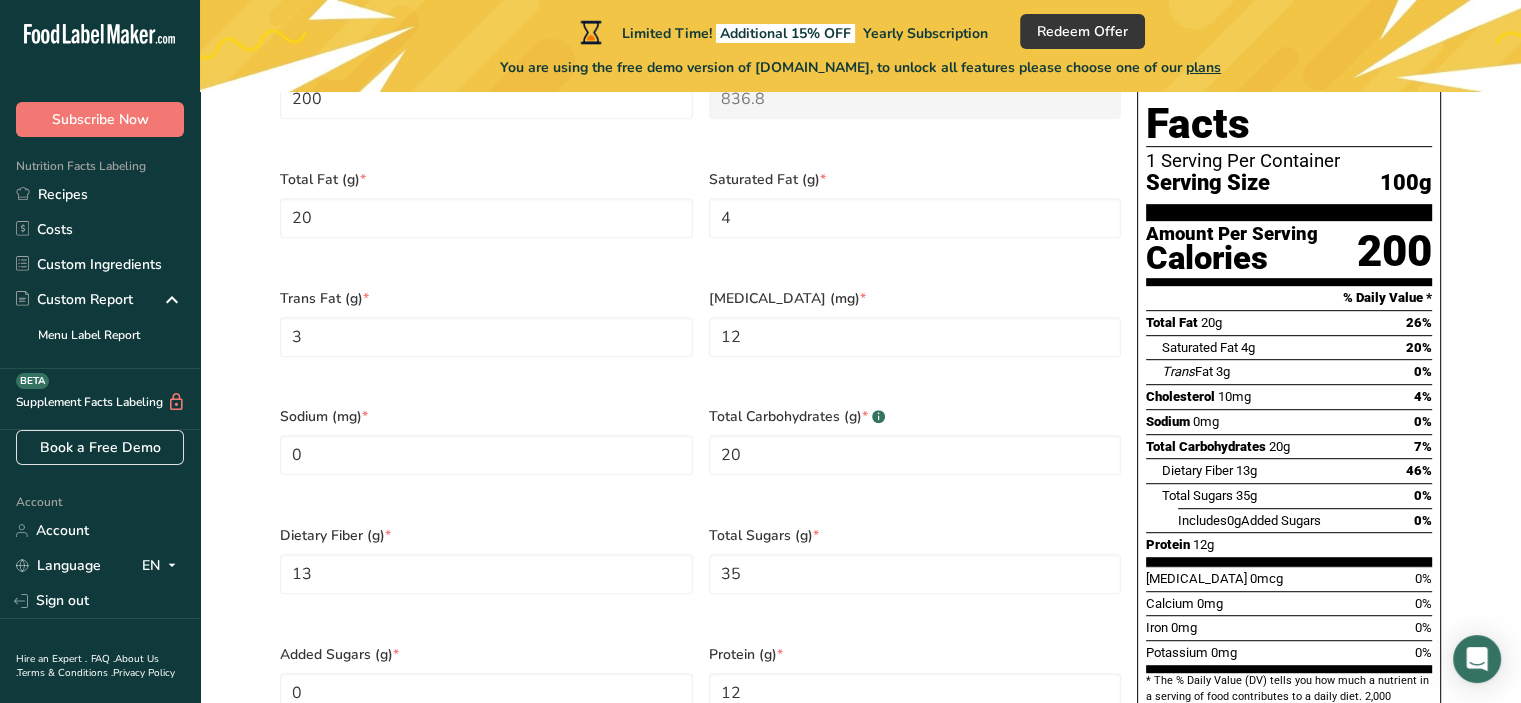 scroll, scrollTop: 1100, scrollLeft: 0, axis: vertical 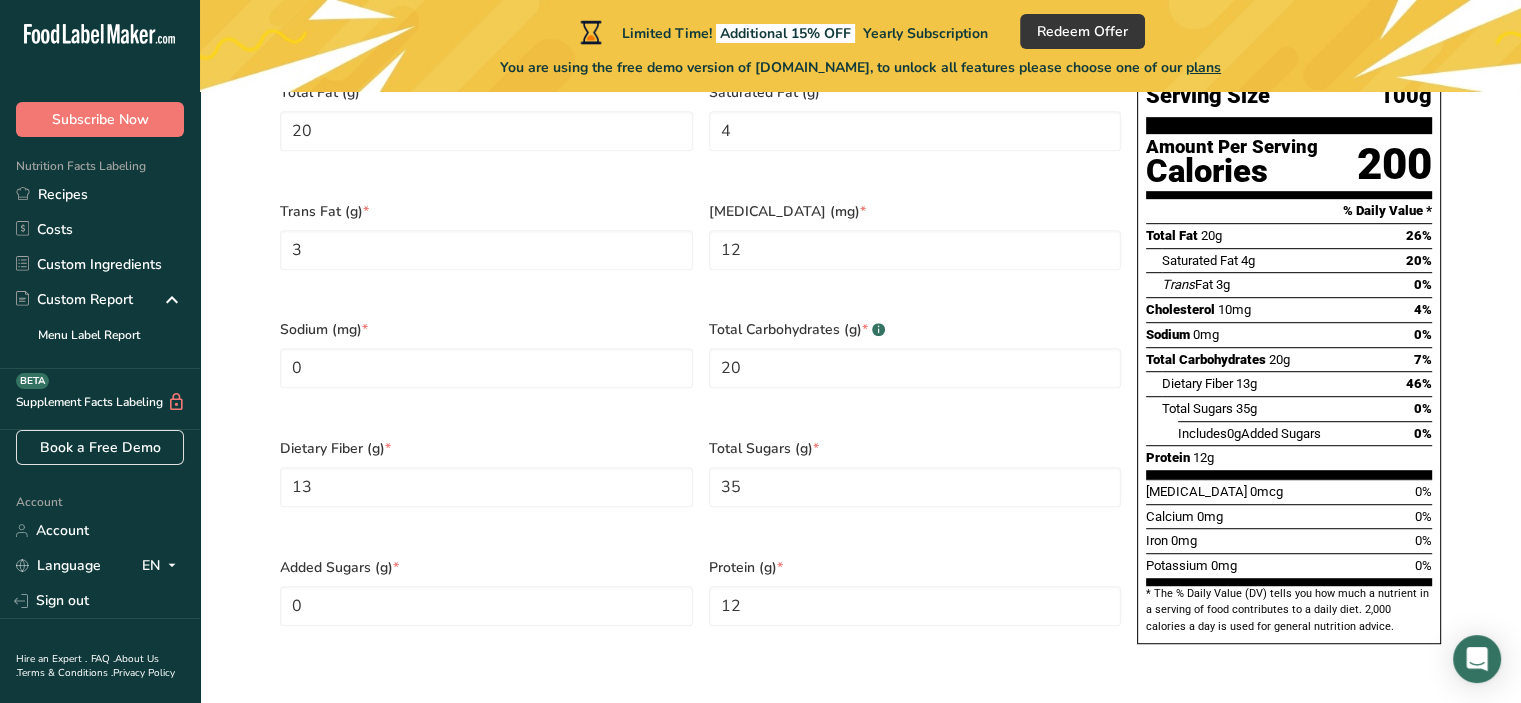 click on "Dietary Fiber
(g) *" at bounding box center (486, 448) 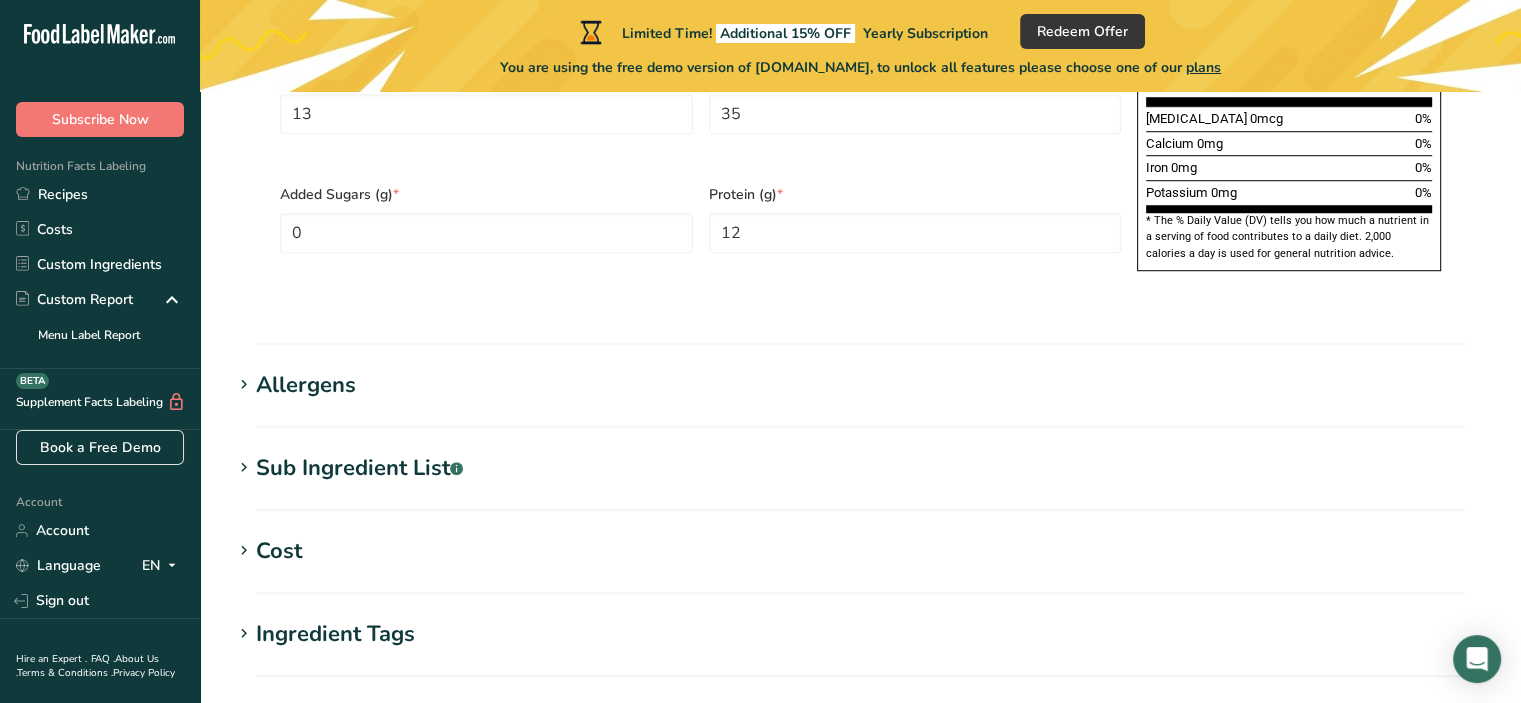 scroll, scrollTop: 1100, scrollLeft: 0, axis: vertical 